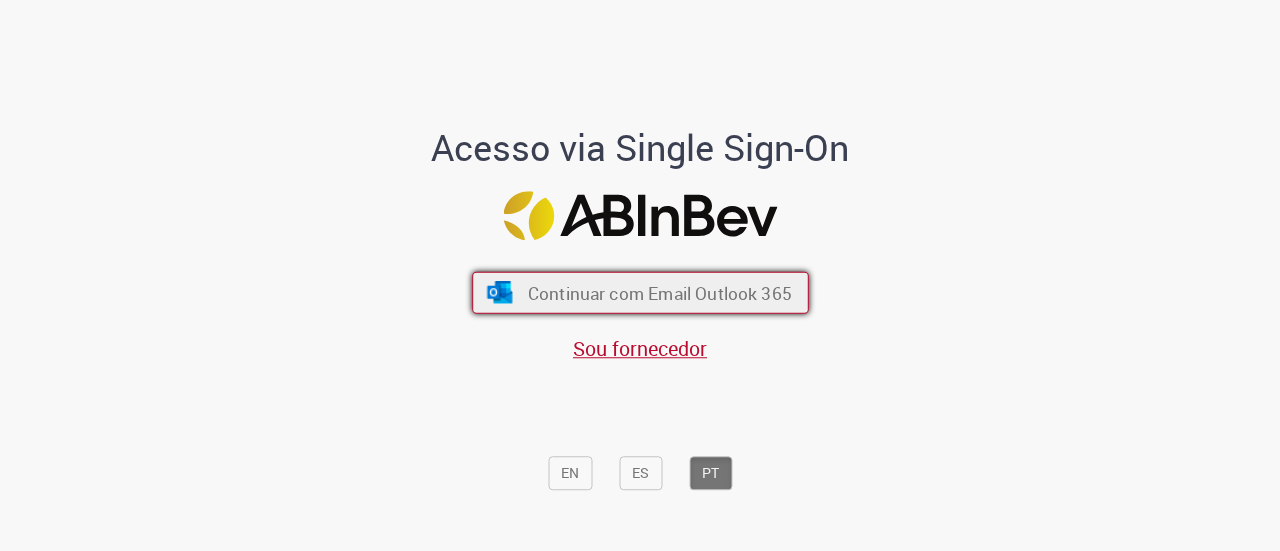 scroll, scrollTop: 0, scrollLeft: 0, axis: both 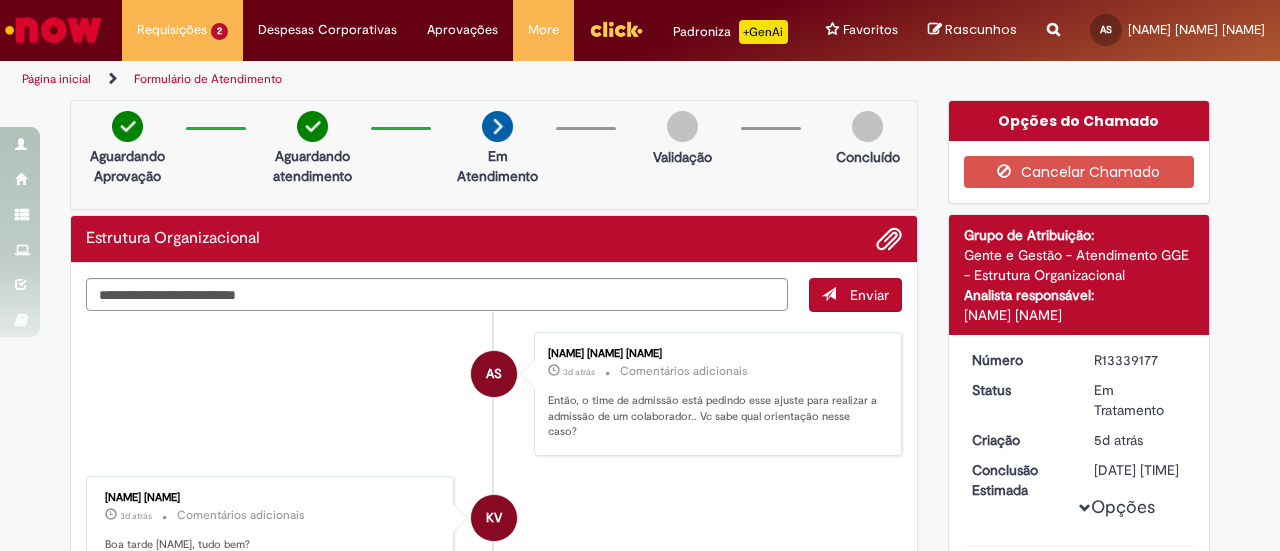 click at bounding box center [53, 30] 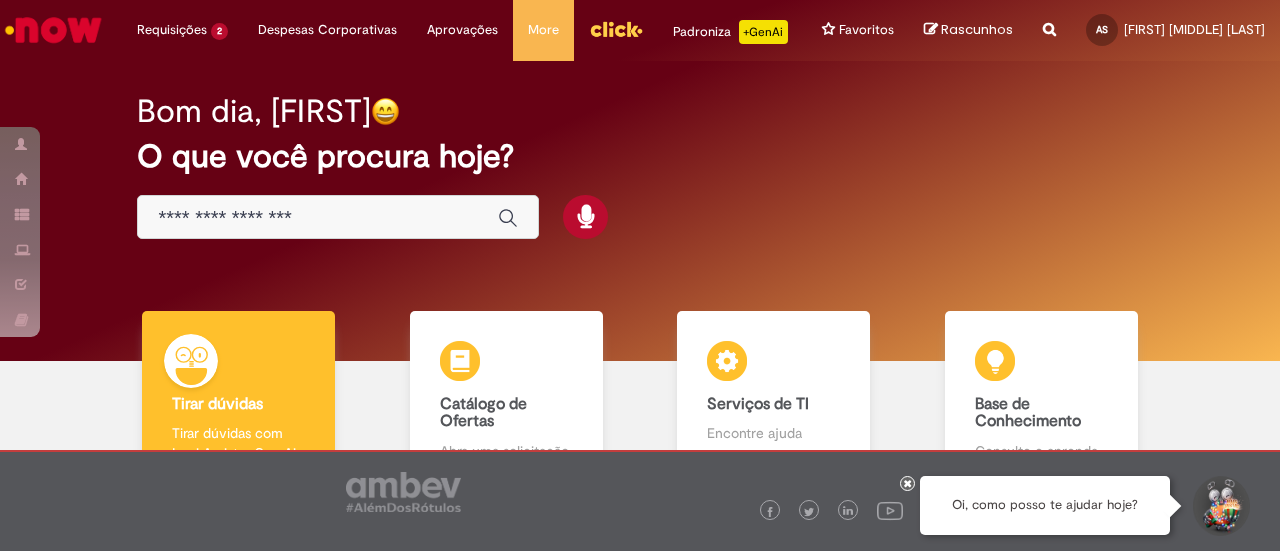scroll, scrollTop: 0, scrollLeft: 0, axis: both 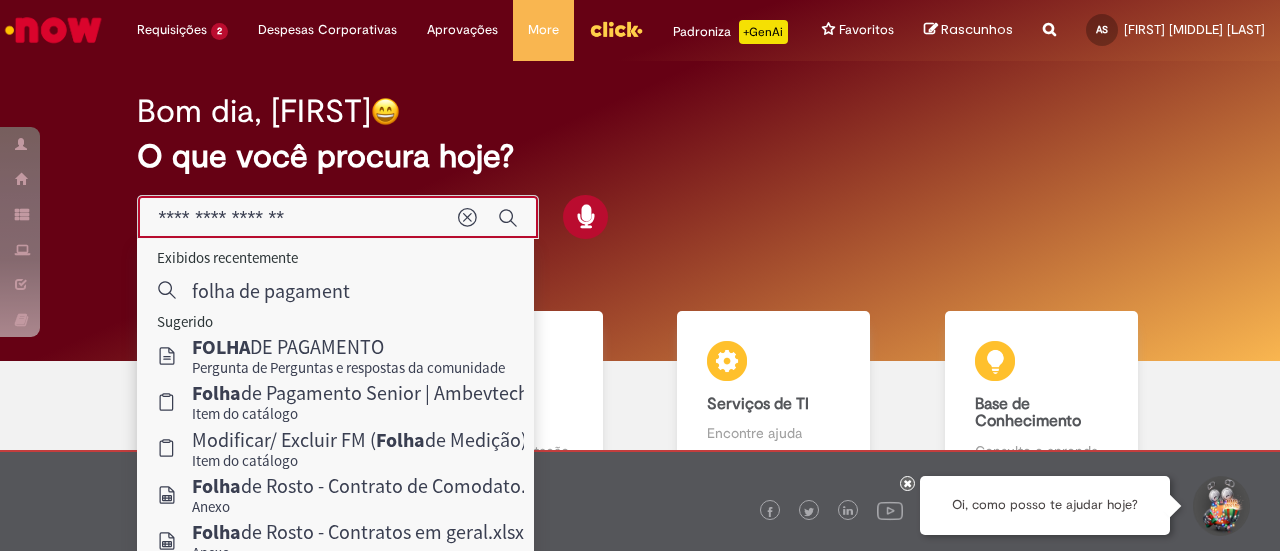 type on "**********" 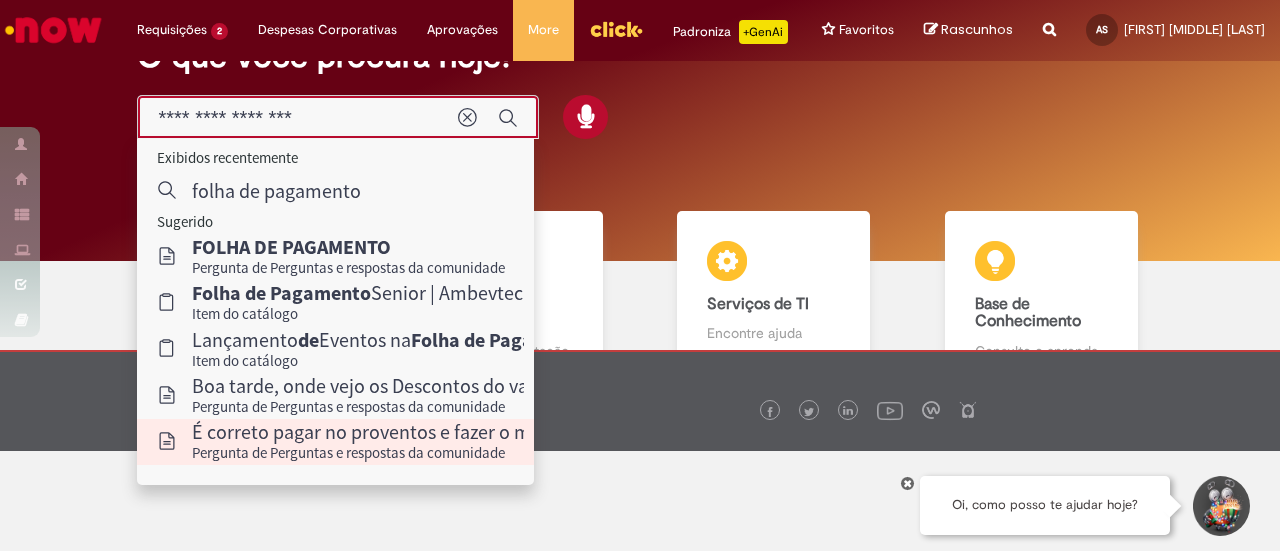 scroll, scrollTop: 0, scrollLeft: 0, axis: both 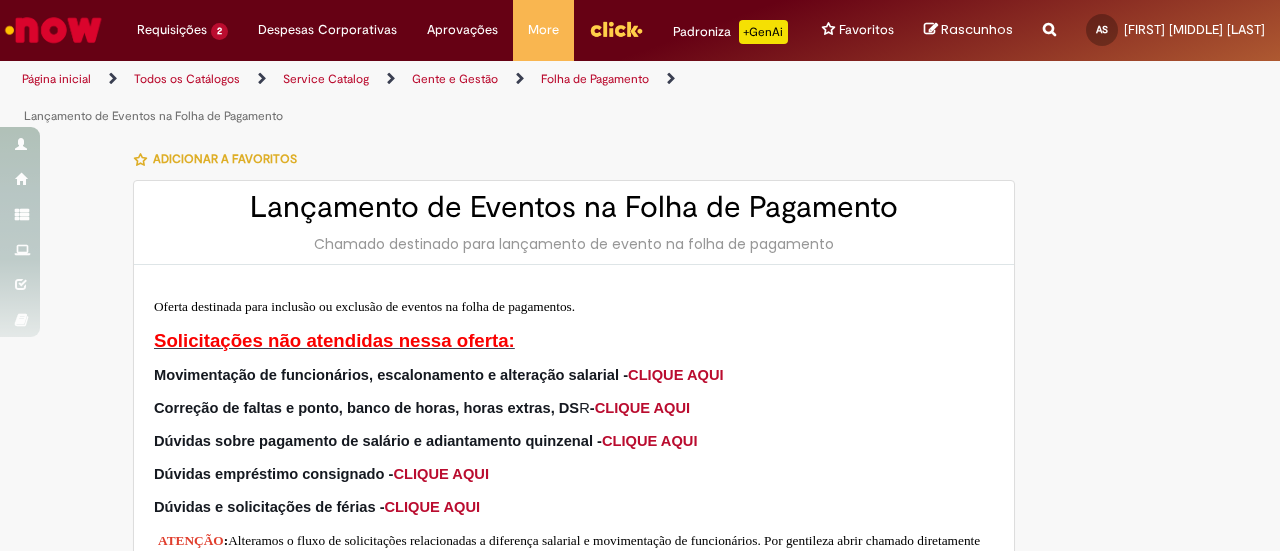 type on "********" 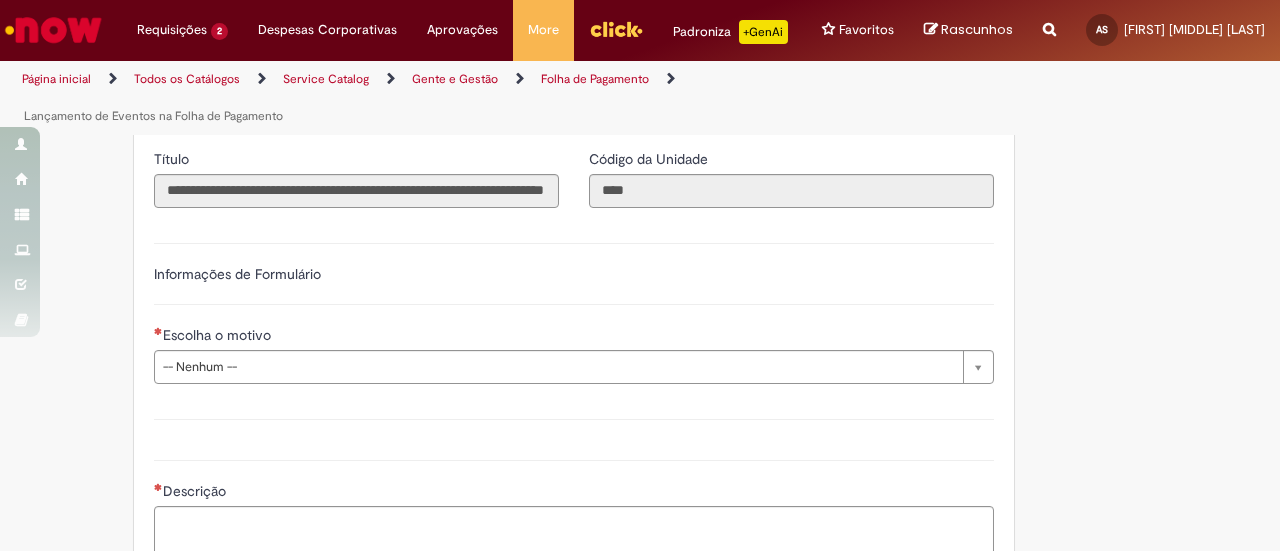scroll, scrollTop: 800, scrollLeft: 0, axis: vertical 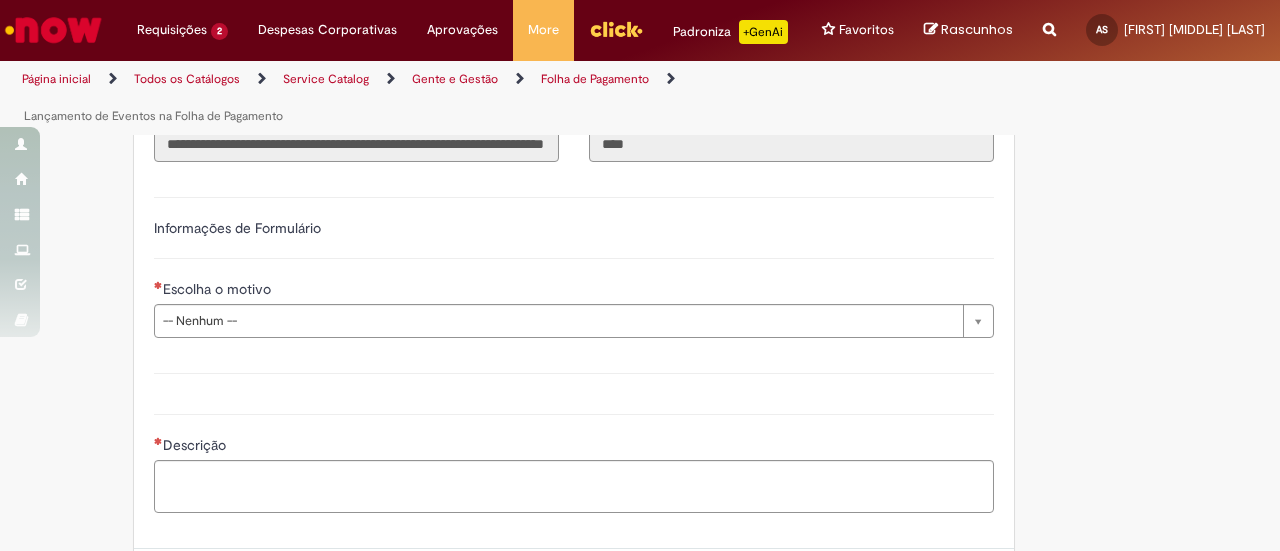 click on "**********" at bounding box center (574, 265) 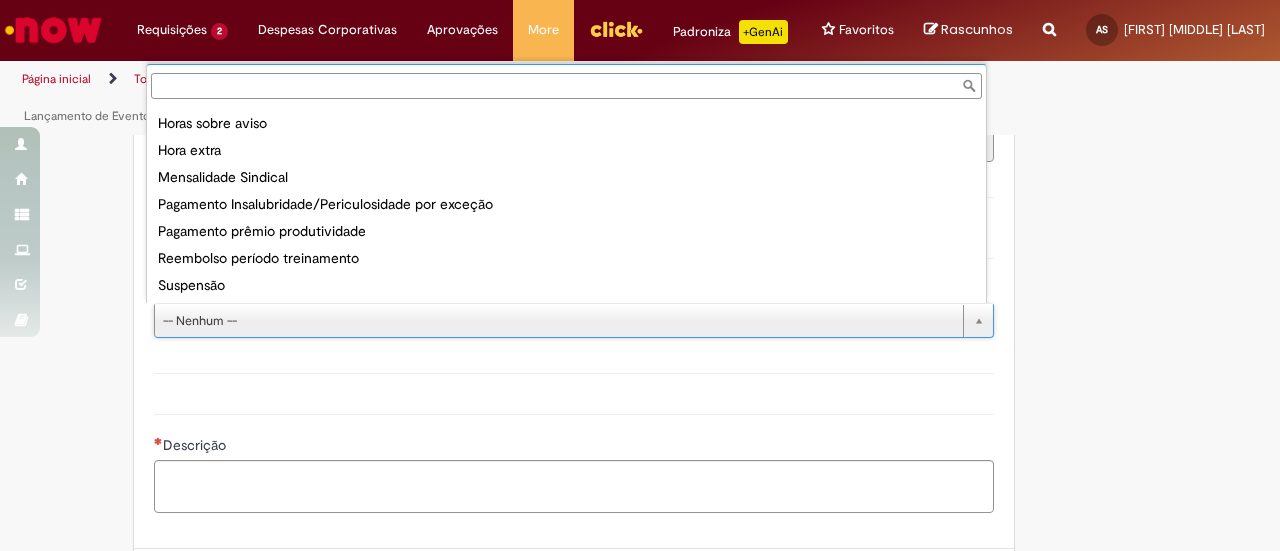 scroll, scrollTop: 374, scrollLeft: 0, axis: vertical 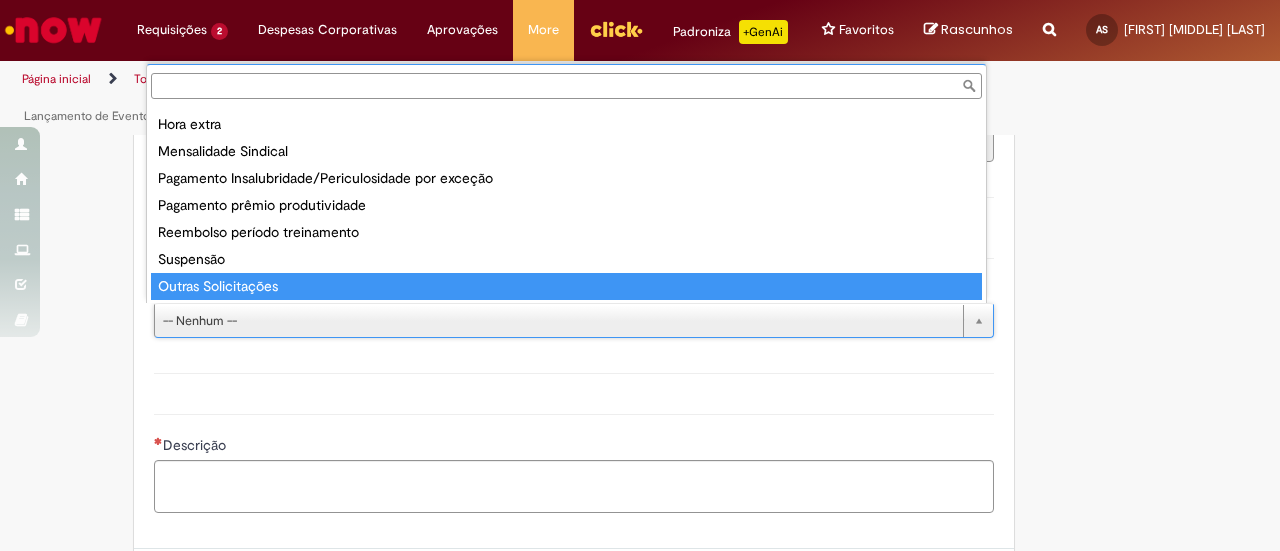 type on "**********" 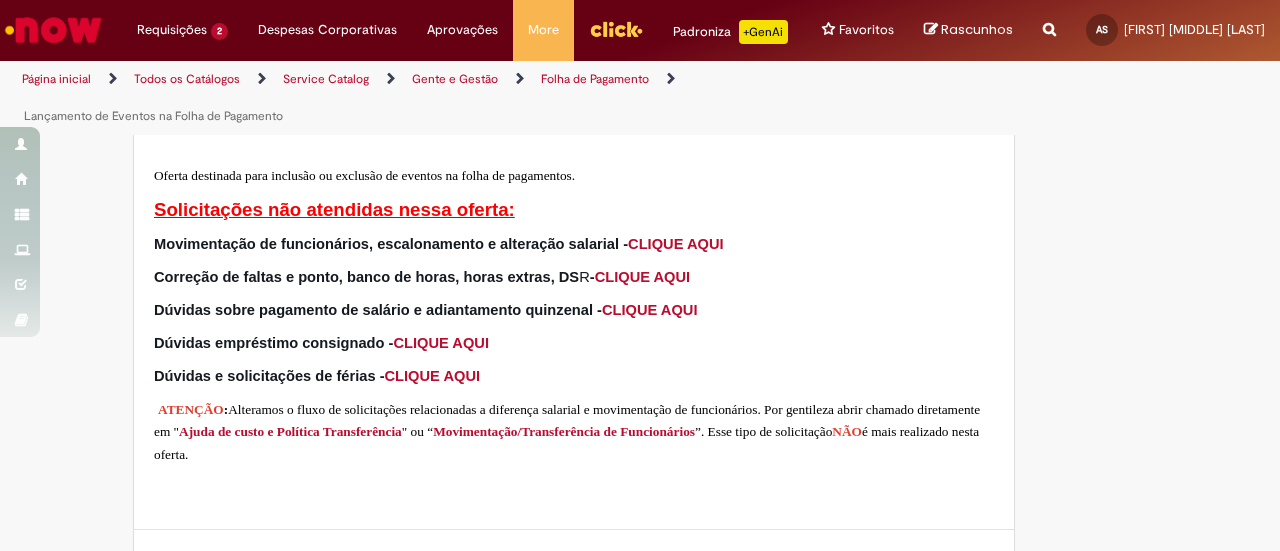 scroll, scrollTop: 100, scrollLeft: 0, axis: vertical 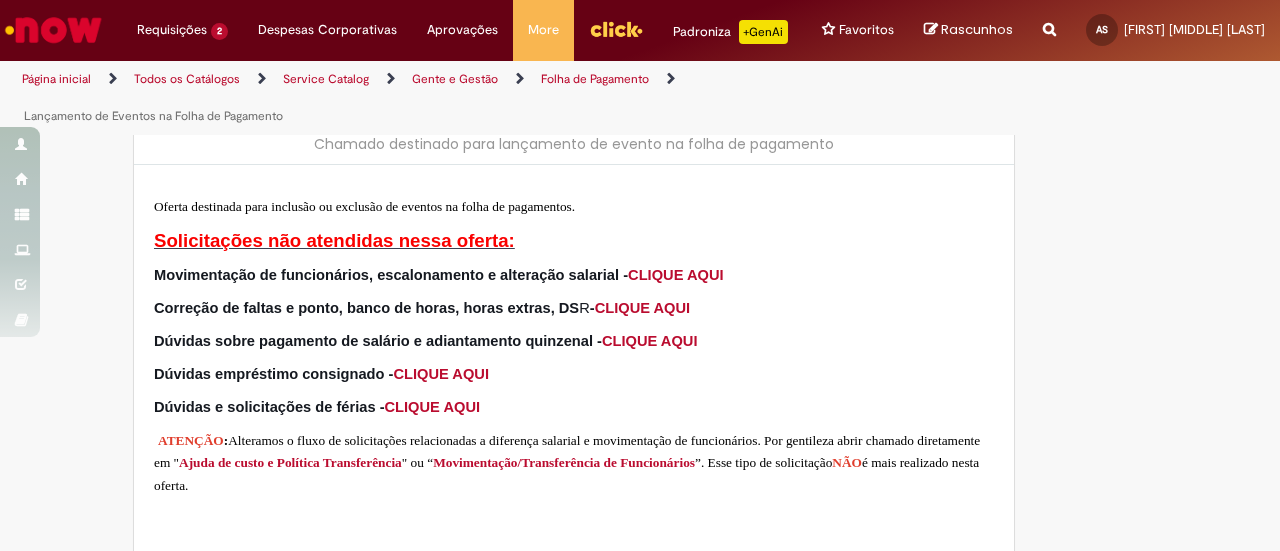 click on "CLIQUE AQUI" at bounding box center [650, 341] 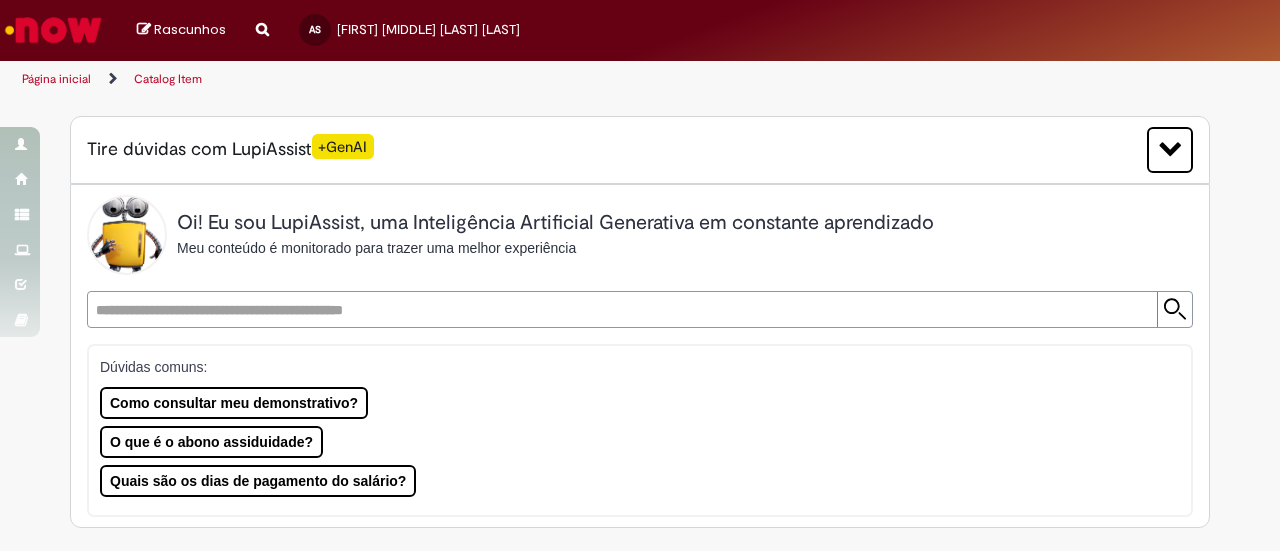 scroll, scrollTop: 0, scrollLeft: 0, axis: both 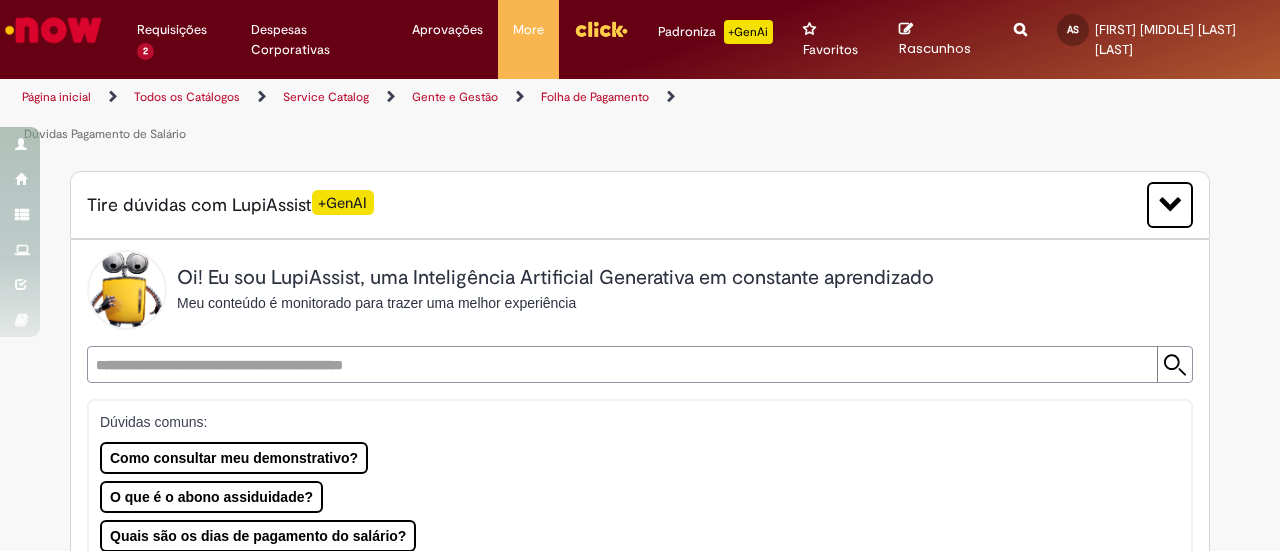 type on "********" 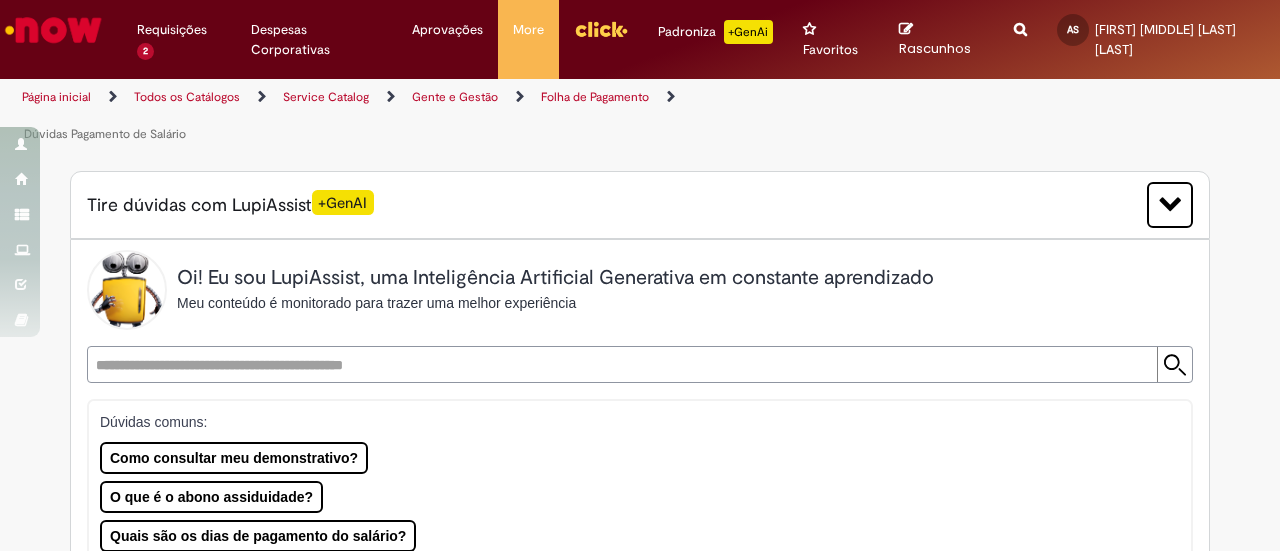 type on "**********" 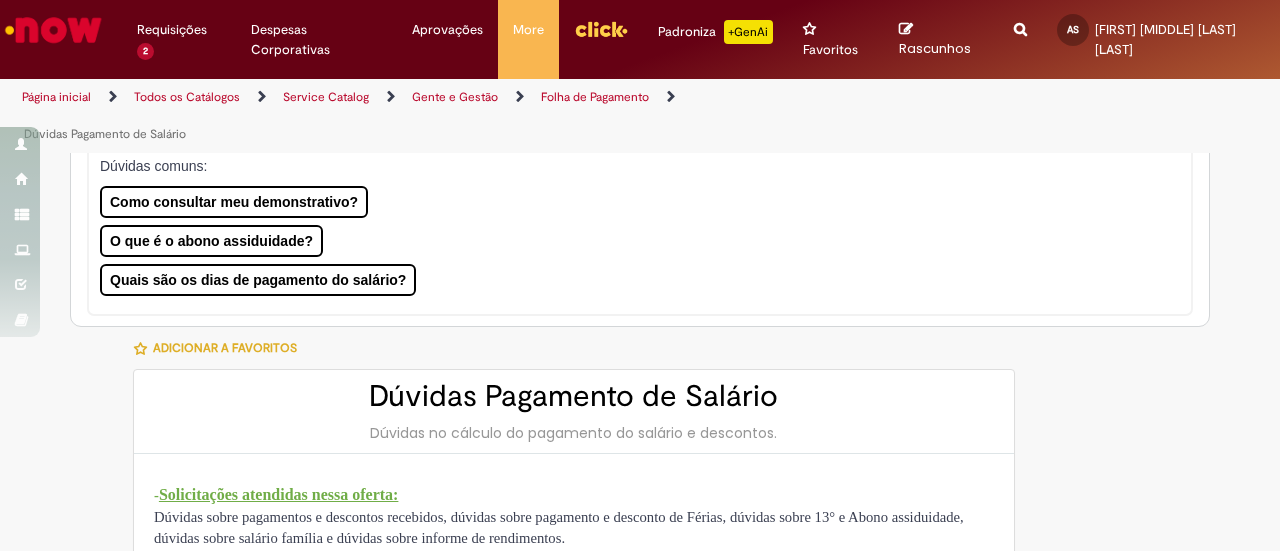 type on "**********" 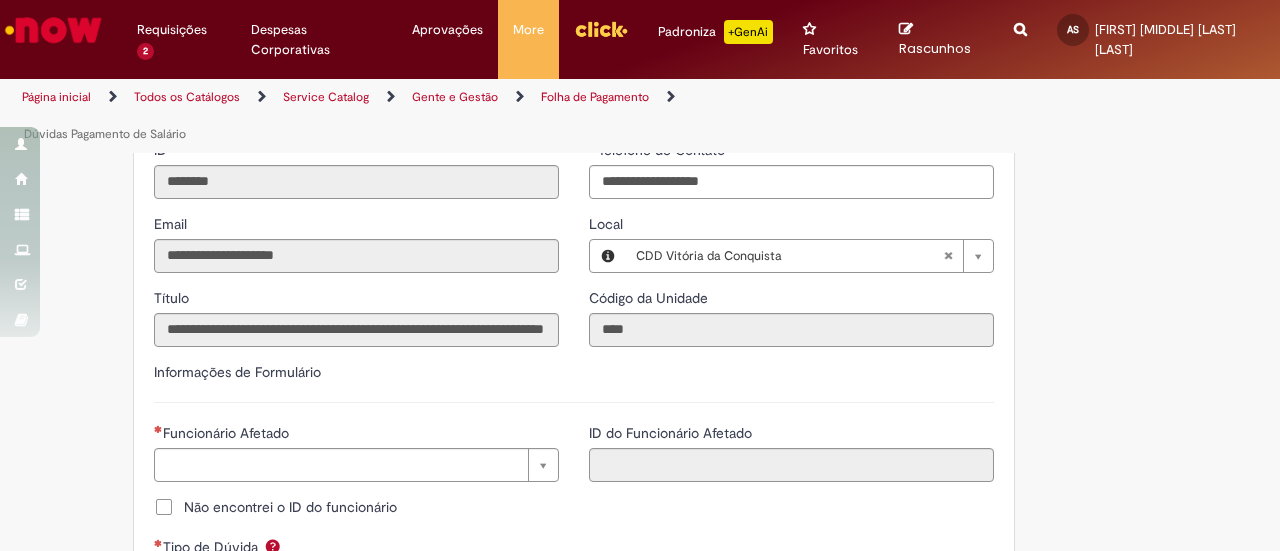 scroll, scrollTop: 1600, scrollLeft: 0, axis: vertical 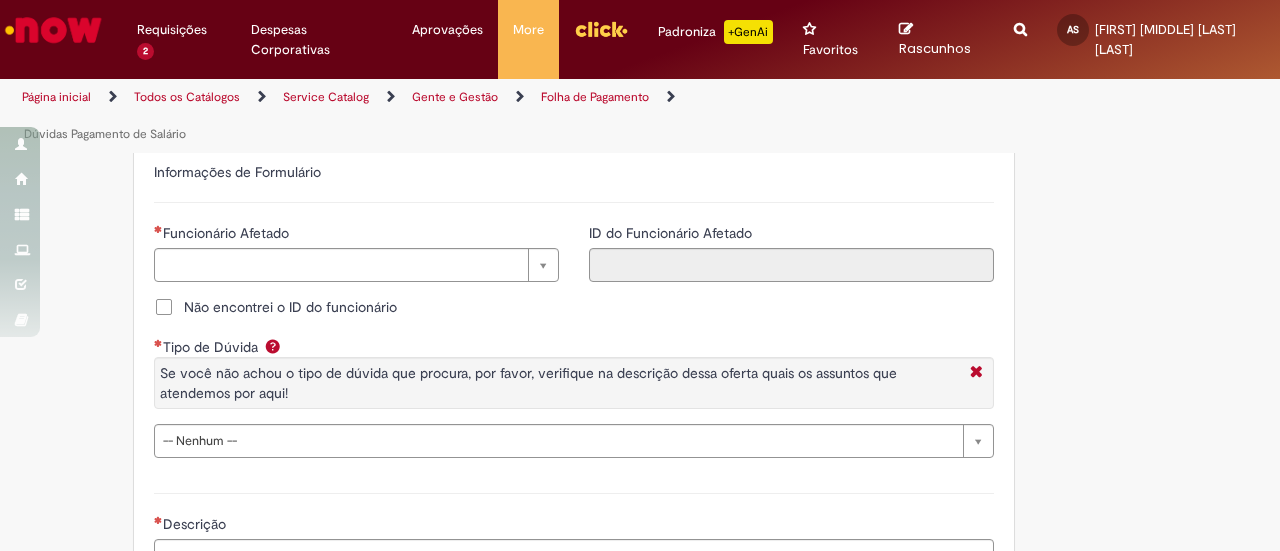 click on "Não encontrei o ID do funcionário" at bounding box center (290, 307) 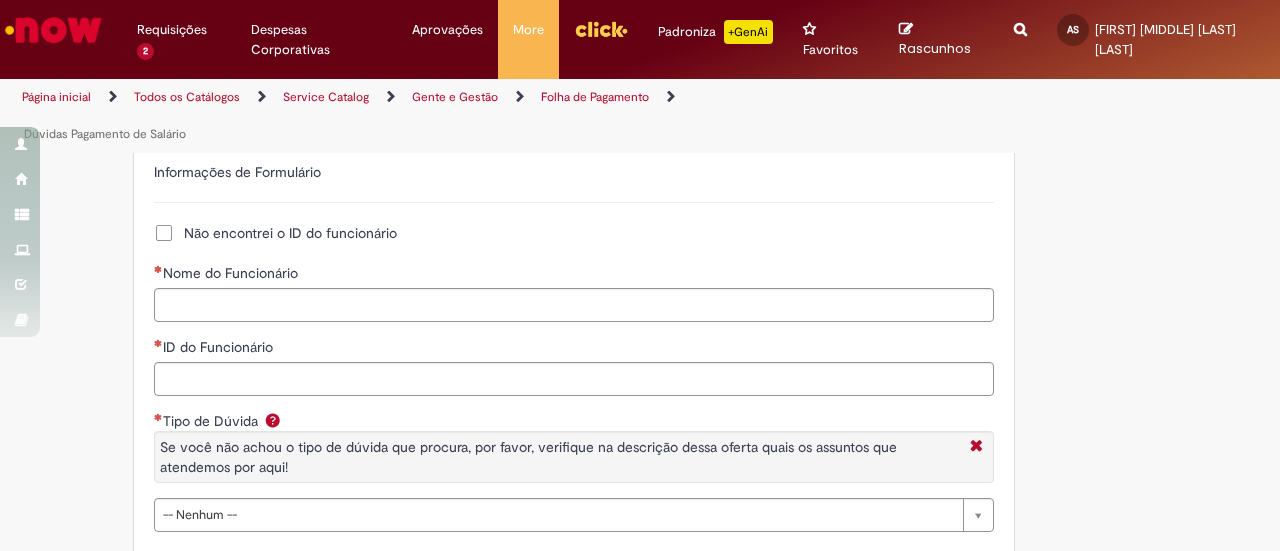 click on "Não encontrei o ID do funcionário" at bounding box center [290, 233] 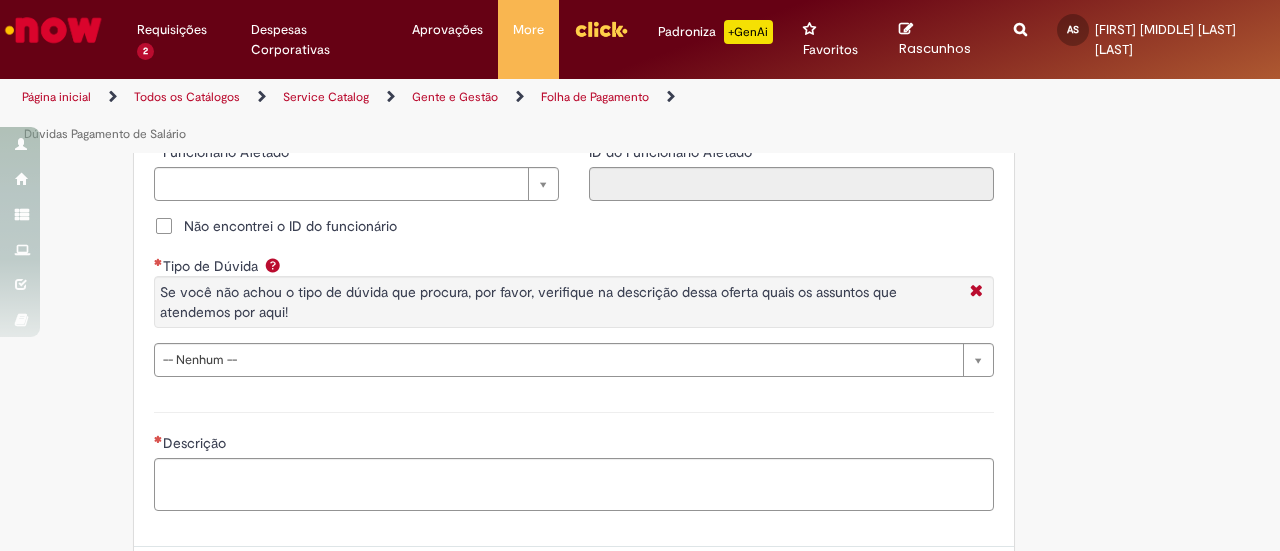 scroll, scrollTop: 1700, scrollLeft: 0, axis: vertical 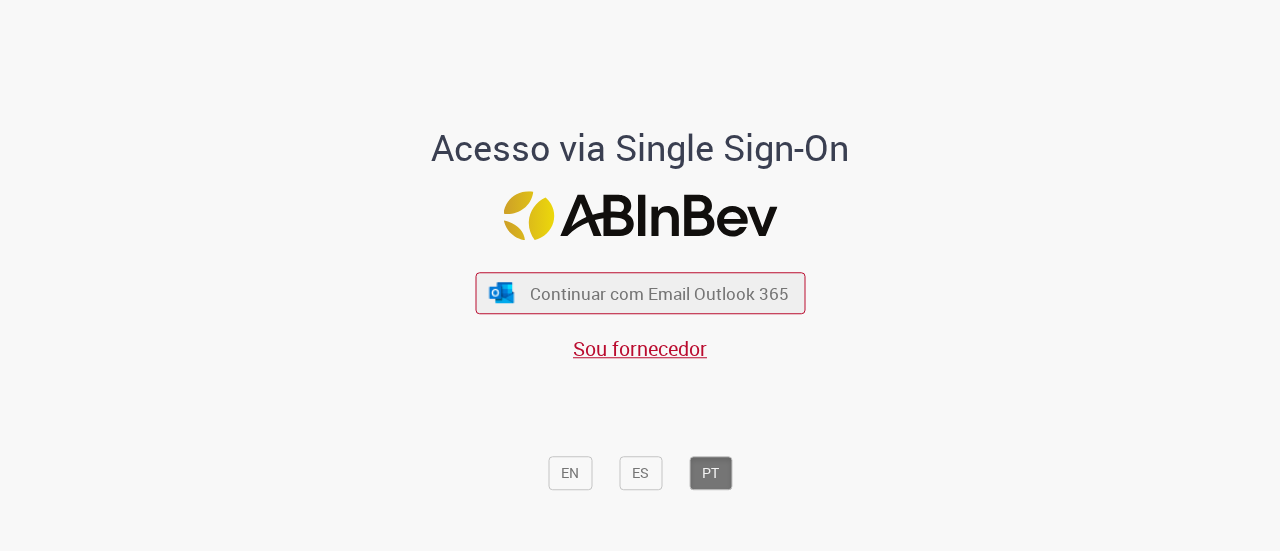 click on "EN   ES   PT" at bounding box center [640, 432] 